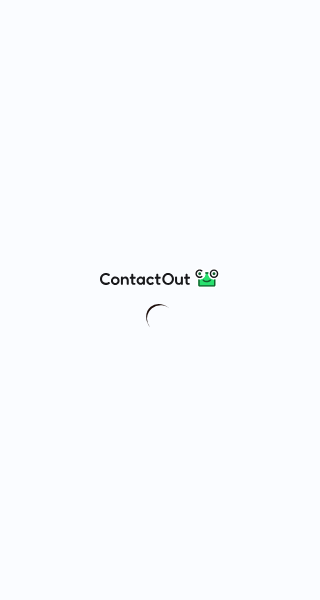 scroll, scrollTop: 0, scrollLeft: 0, axis: both 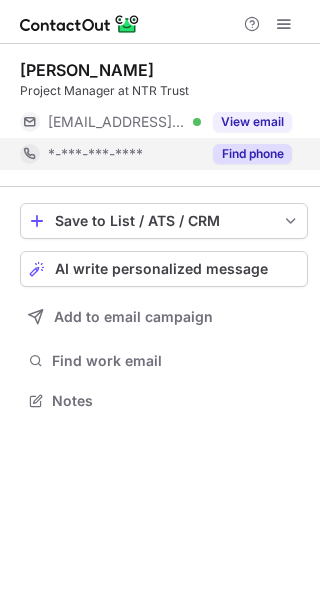 click on "Find phone" at bounding box center (252, 154) 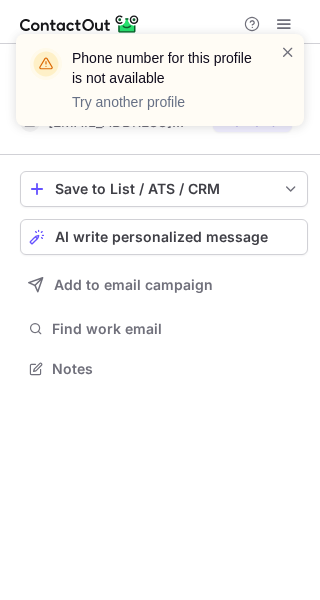 scroll, scrollTop: 354, scrollLeft: 320, axis: both 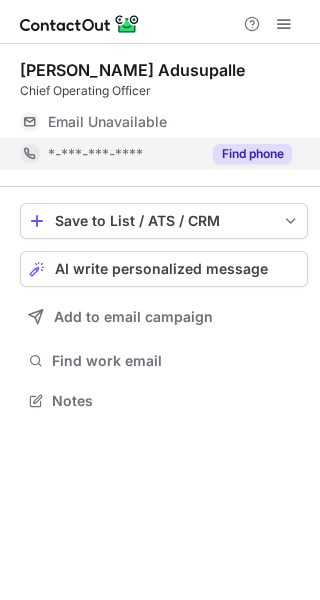 click on "Find phone" at bounding box center (252, 154) 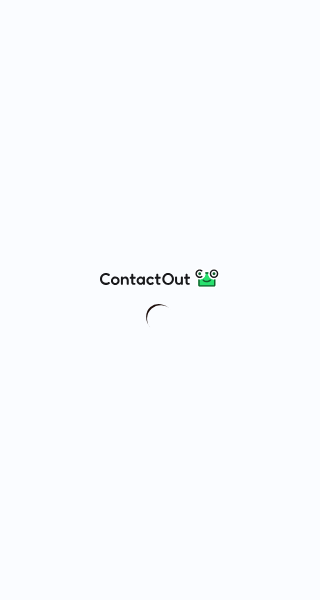 scroll, scrollTop: 0, scrollLeft: 0, axis: both 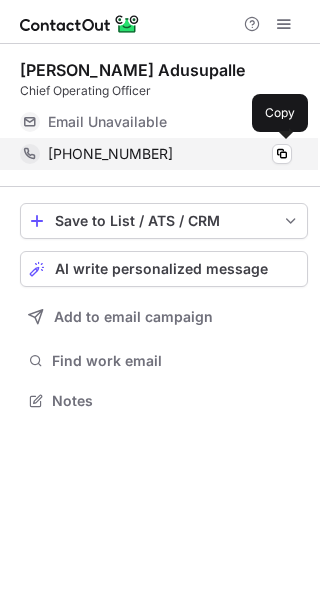 click on "[PHONE_NUMBER] Copy" at bounding box center [156, 154] 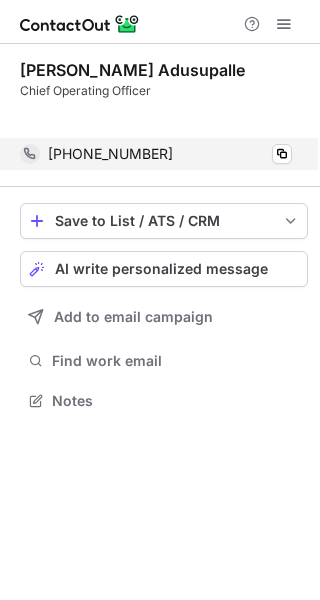 scroll, scrollTop: 354, scrollLeft: 320, axis: both 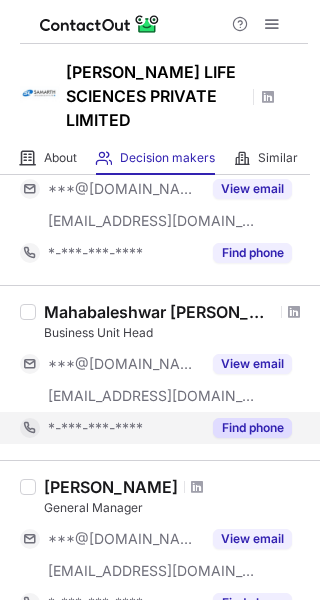 click on "Find phone" at bounding box center [252, 428] 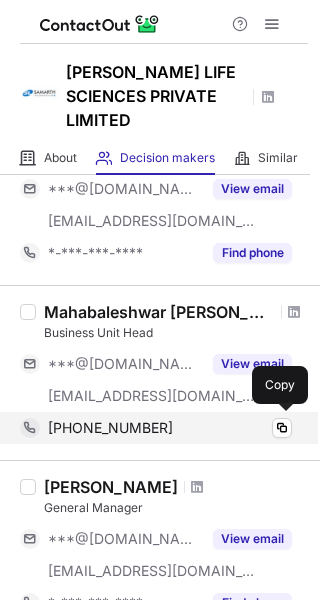 click on "+919321140770" at bounding box center [110, 428] 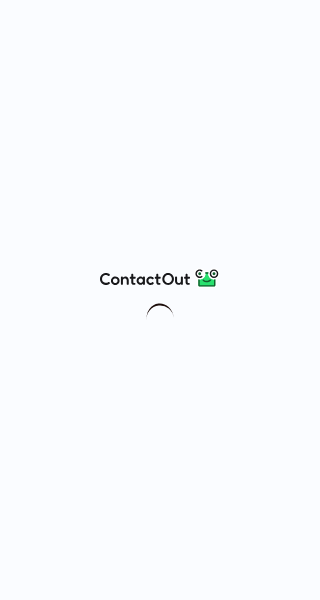 scroll, scrollTop: 0, scrollLeft: 0, axis: both 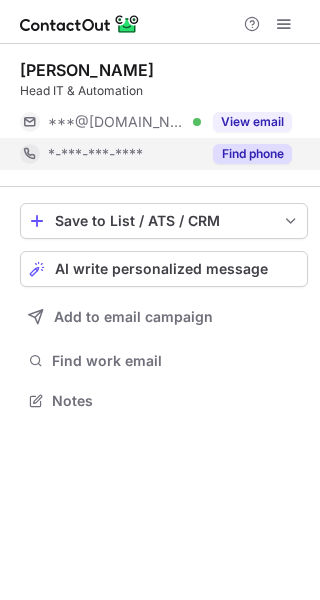 click on "Find phone" at bounding box center (252, 154) 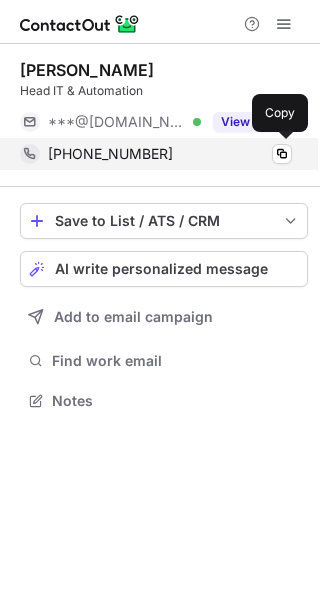 click on "[PHONE_NUMBER]" at bounding box center [110, 154] 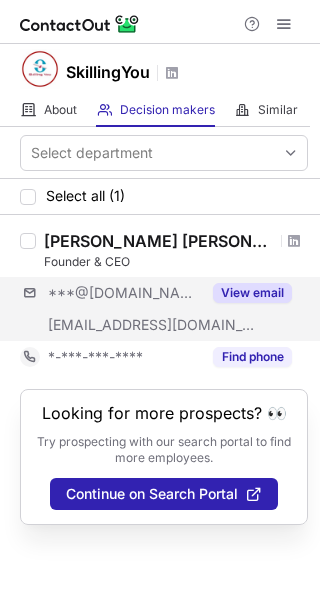 scroll, scrollTop: 0, scrollLeft: 0, axis: both 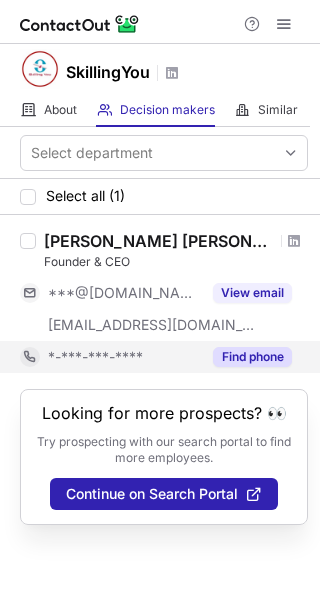 click on "Find phone" at bounding box center [246, 357] 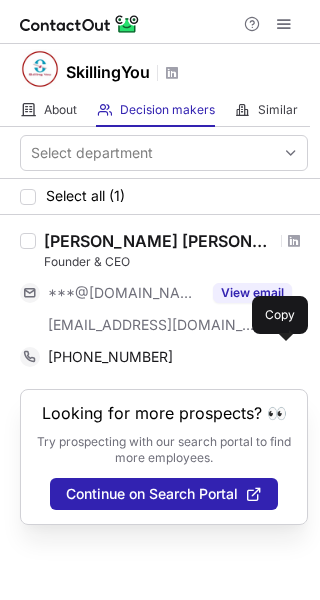 click on "+919910906316" at bounding box center (110, 357) 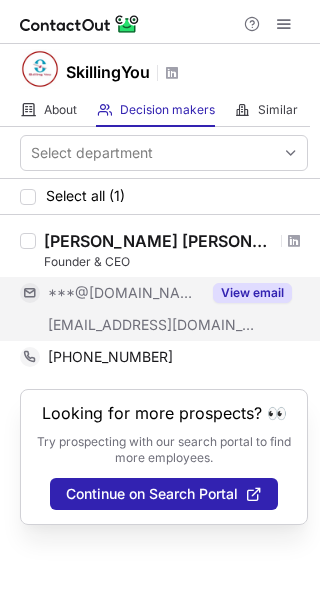 click on "View email" at bounding box center (252, 293) 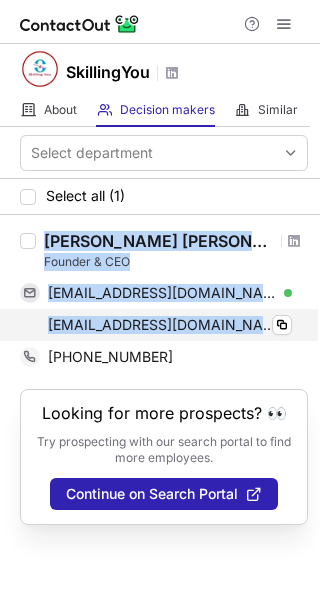 drag, startPoint x: 229, startPoint y: 325, endPoint x: 45, endPoint y: 239, distance: 203.10588 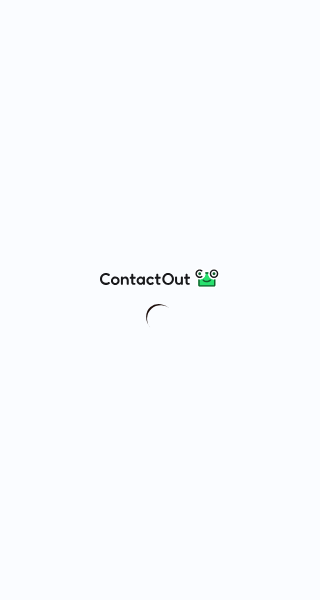 scroll, scrollTop: 0, scrollLeft: 0, axis: both 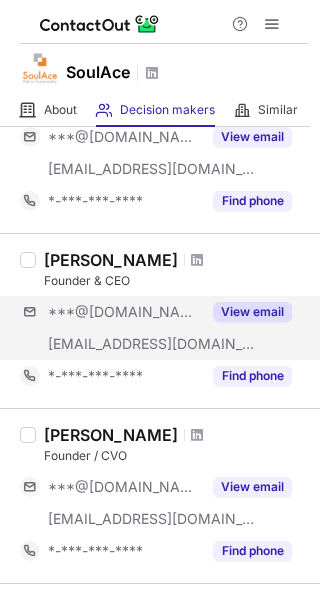 click on "***@gmail.com ***@soulaceby40.com View email" at bounding box center (164, 328) 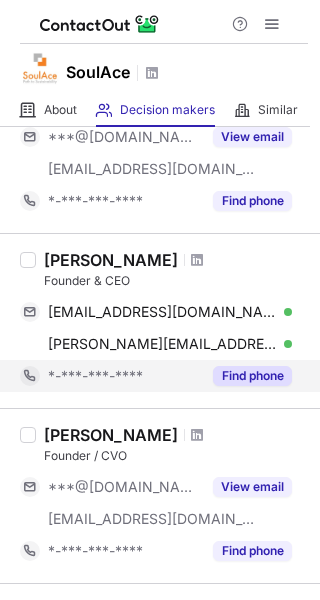 click on "Find phone" at bounding box center [246, 376] 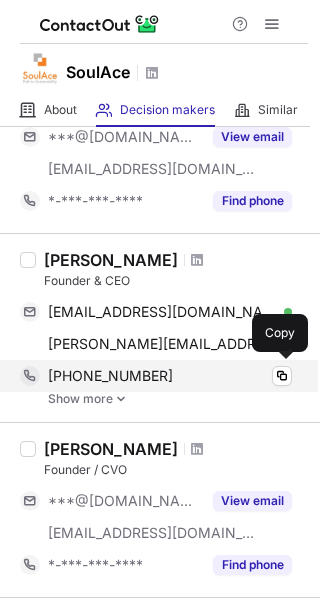 click on "+911244239721" at bounding box center [110, 376] 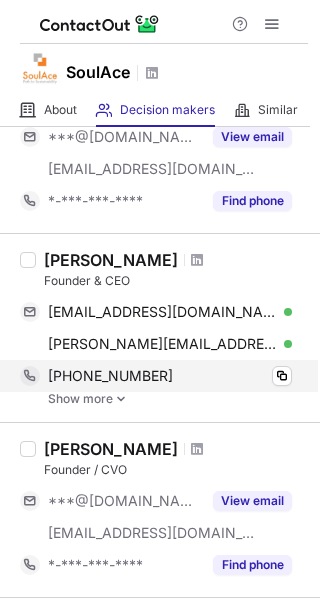 click on "+911244239721 Copy" at bounding box center (156, 376) 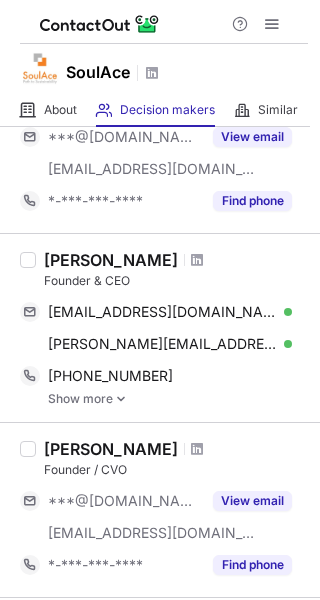 click at bounding box center (121, 399) 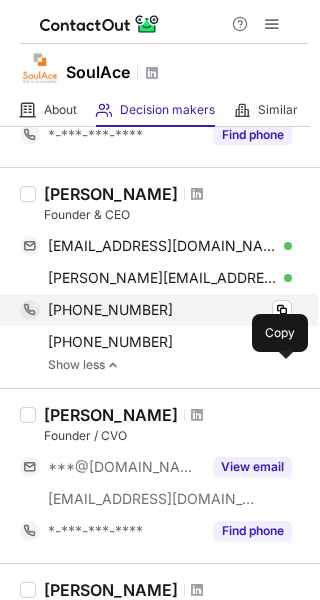 scroll, scrollTop: 638, scrollLeft: 0, axis: vertical 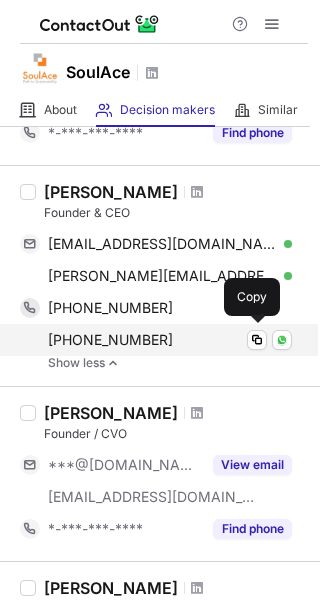 click on "+919871995722" at bounding box center [110, 340] 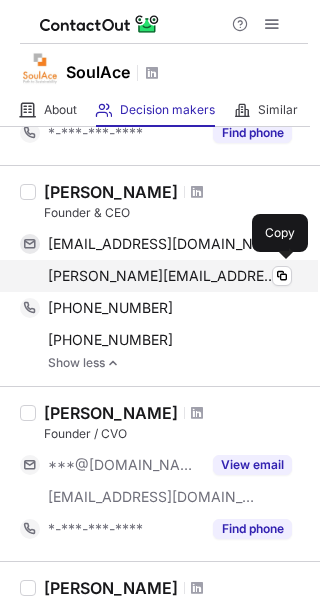 click on "adarsh@soulace.in Verified" at bounding box center [170, 276] 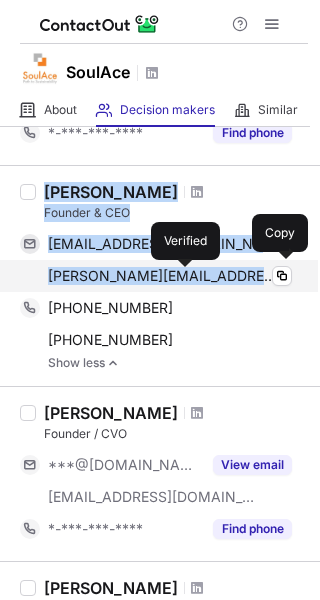 drag, startPoint x: 45, startPoint y: 190, endPoint x: 186, endPoint y: 275, distance: 164.63899 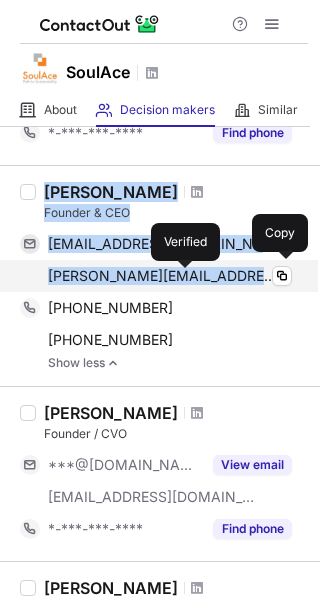 copy on "Adarsh Kataruka Founder & CEO adarshkataruka@gmail.com Verified Copy adarsh@soulace.in" 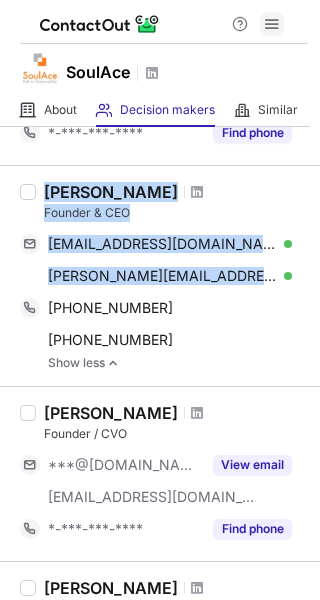 click at bounding box center (272, 24) 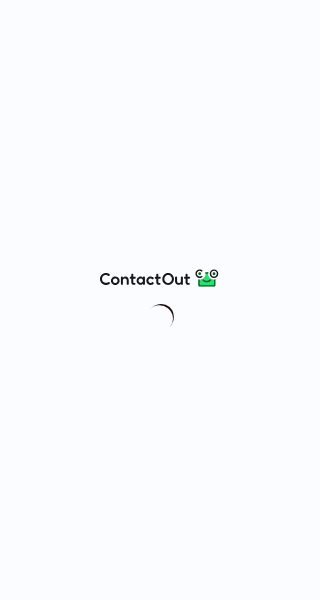 scroll, scrollTop: 0, scrollLeft: 0, axis: both 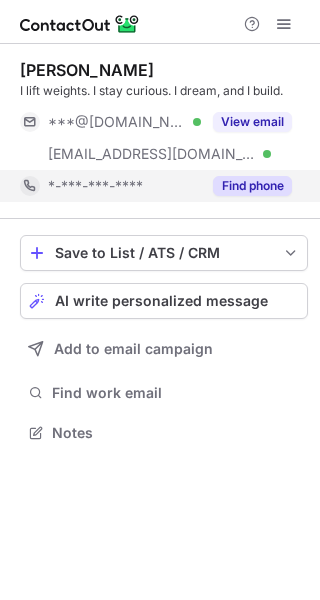 click on "Find phone" at bounding box center [252, 186] 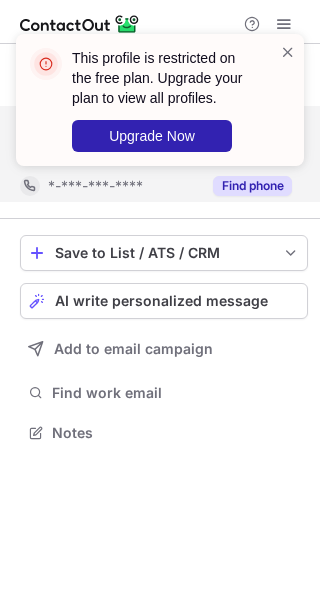 click on "This profile is restricted on the free plan. Upgrade your plan to view all profiles. Upgrade Now" at bounding box center (160, 108) 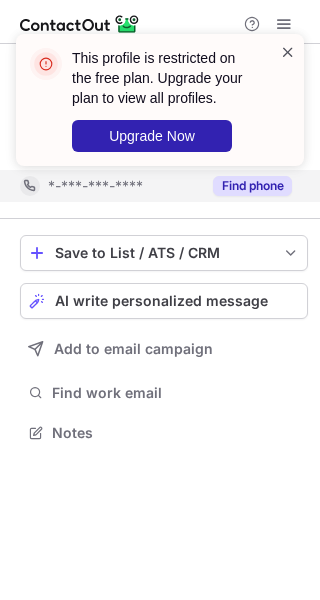 drag, startPoint x: 279, startPoint y: 41, endPoint x: 288, endPoint y: 47, distance: 10.816654 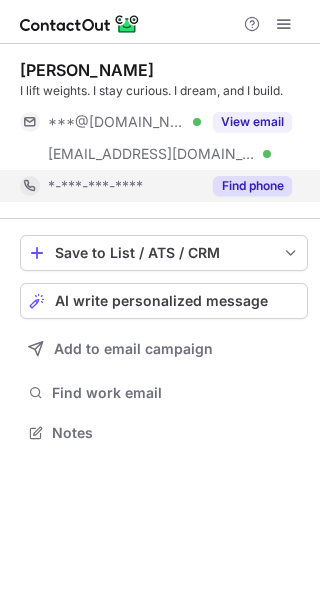 click at bounding box center (288, 52) 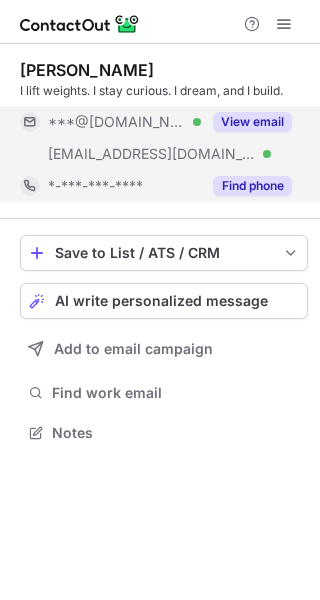 click on "View email" at bounding box center (252, 122) 